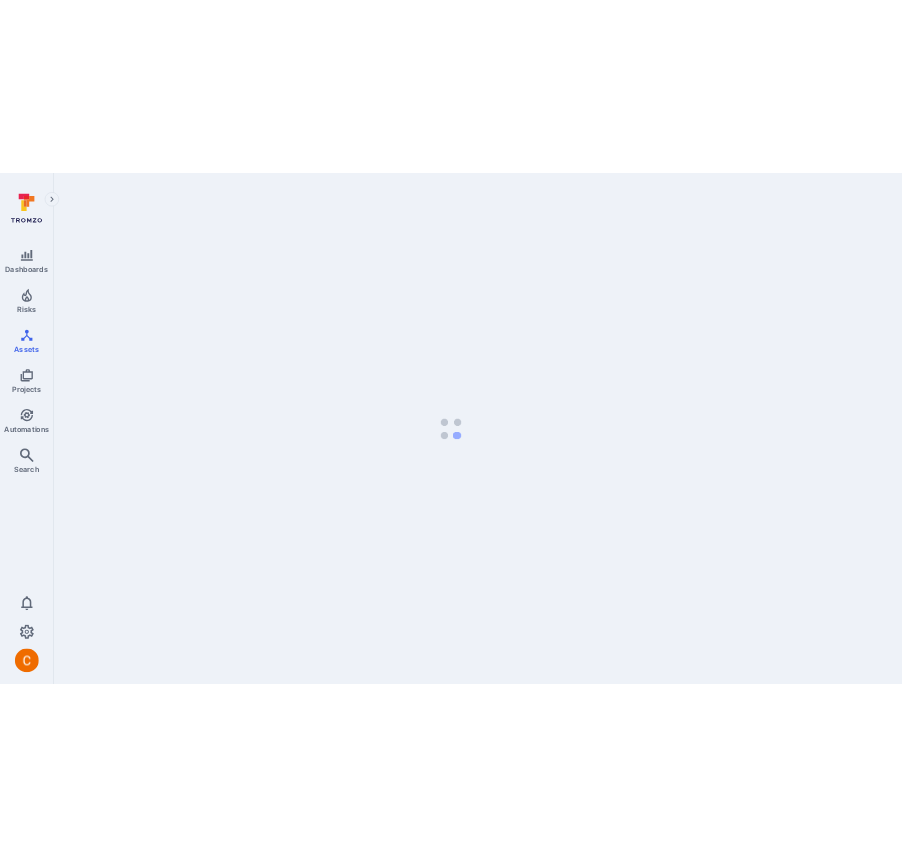 scroll, scrollTop: 0, scrollLeft: 0, axis: both 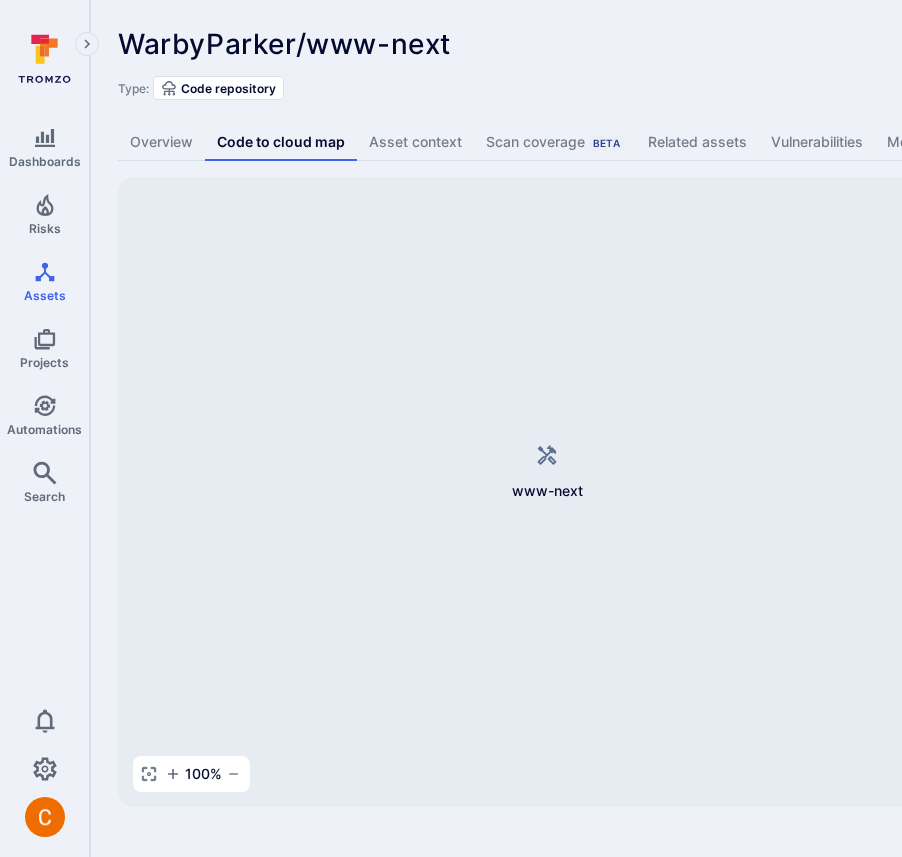 drag, startPoint x: 743, startPoint y: 360, endPoint x: 521, endPoint y: 335, distance: 223.40323 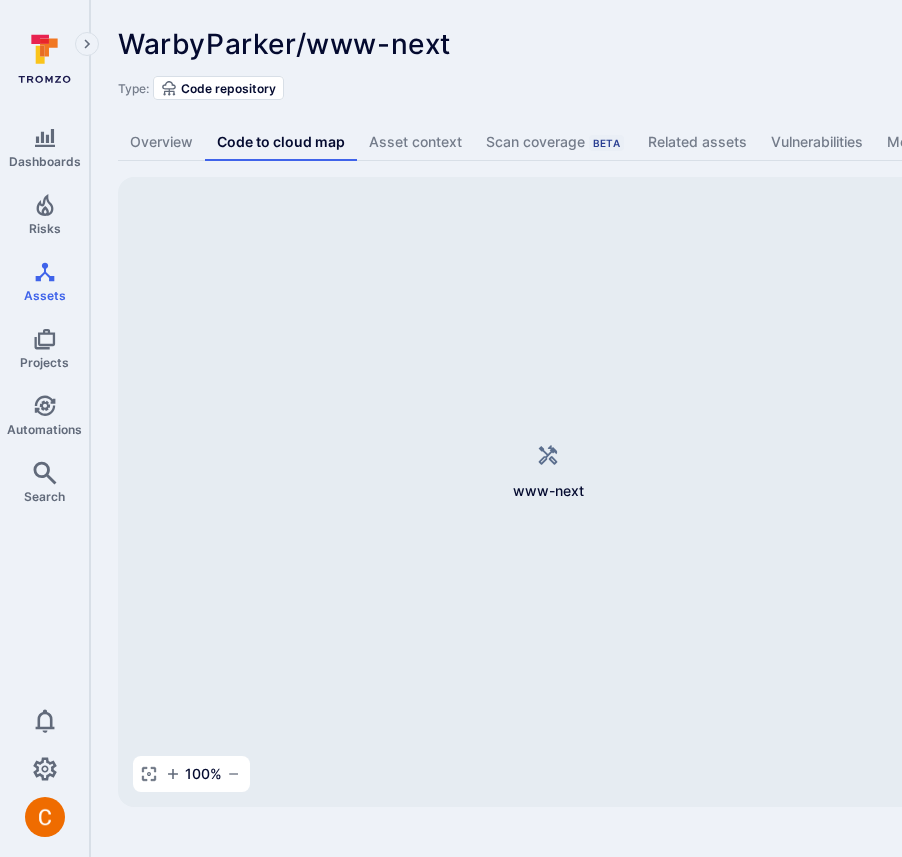 click on "WarbyParker/www-next ...   Show  more Type: Code repository Overview Code to cloud map Asset context Scan coverage   Beta Related assets Vulnerabilities Metadata Alerts Template Tromzo YAML www-next 100 % Mini Map Press enter or space to select a node. You can then use the arrow keys to move the node around. Press delete to remove it and escape to cancel. Press enter or space to select an edge. You can then press delete to remove it or escape to cancel." at bounding box center (765, 417) 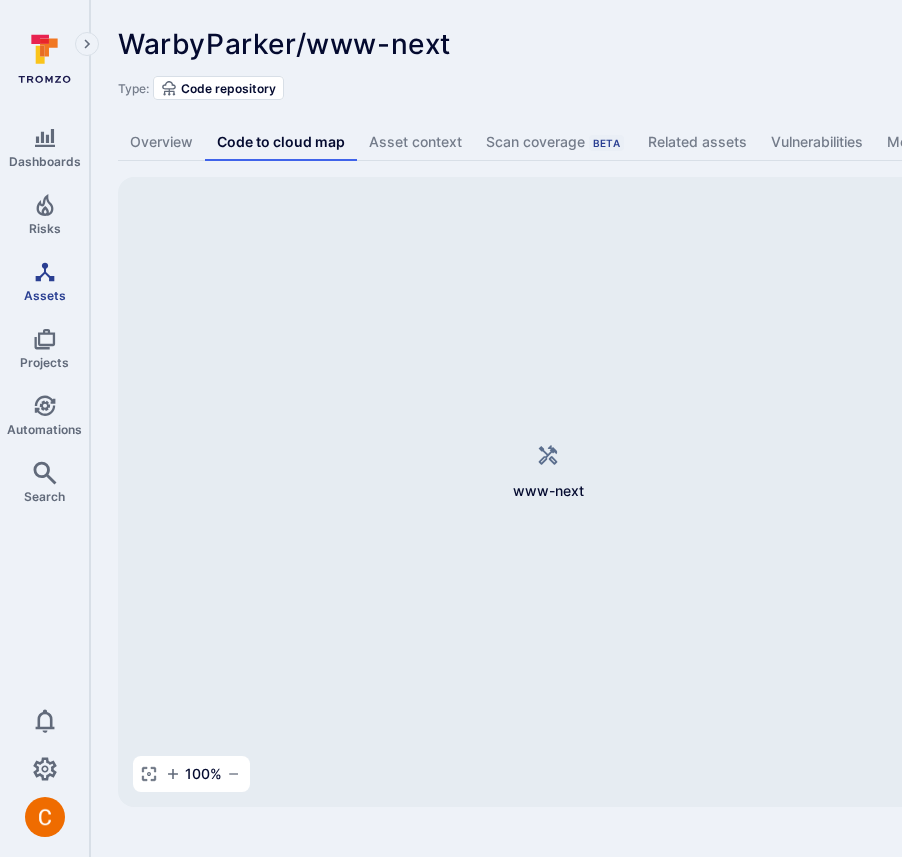click 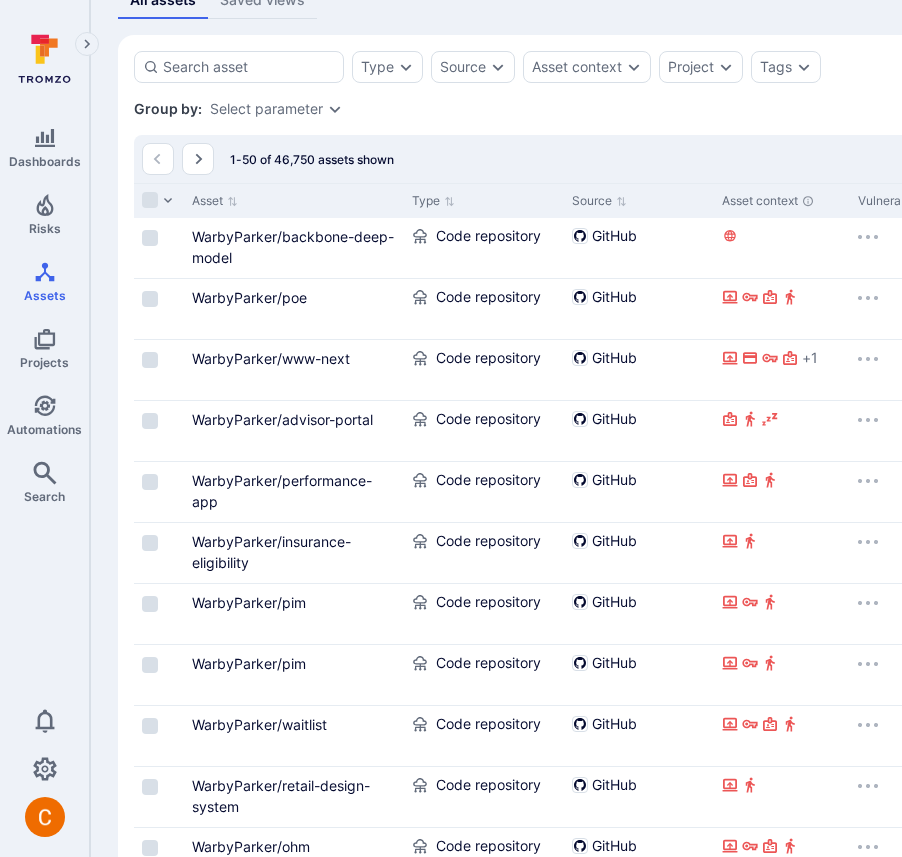 scroll, scrollTop: 421, scrollLeft: 0, axis: vertical 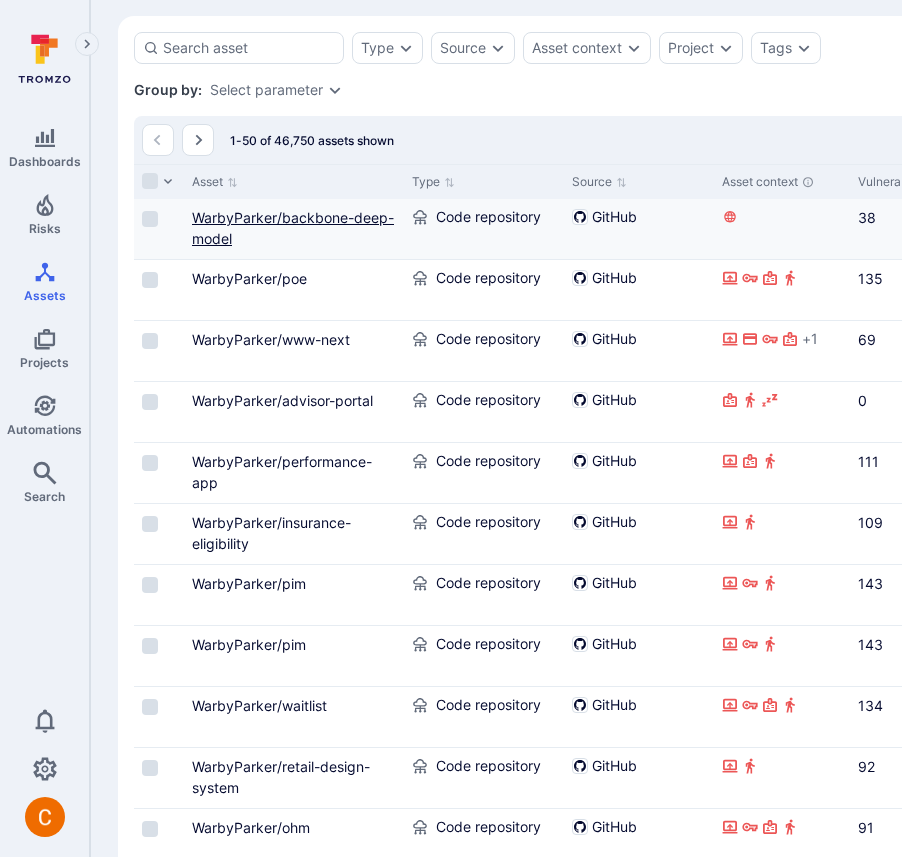 click on "WarbyParker/backbone-deep-model" at bounding box center [293, 228] 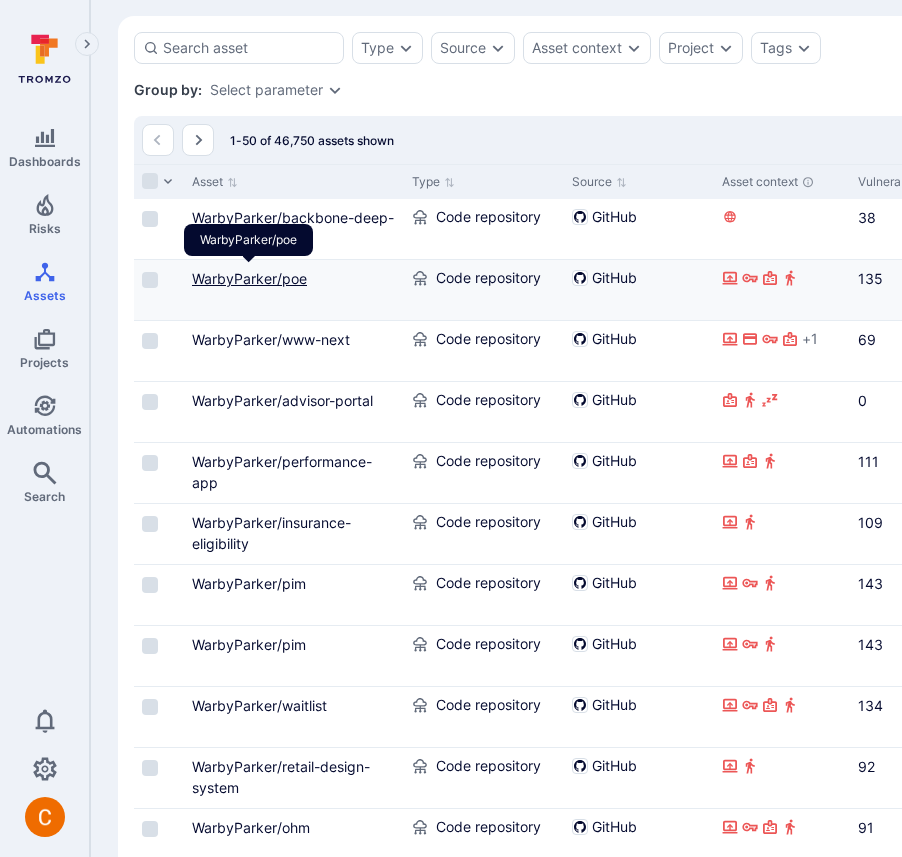 click on "WarbyParker/poe" at bounding box center [249, 278] 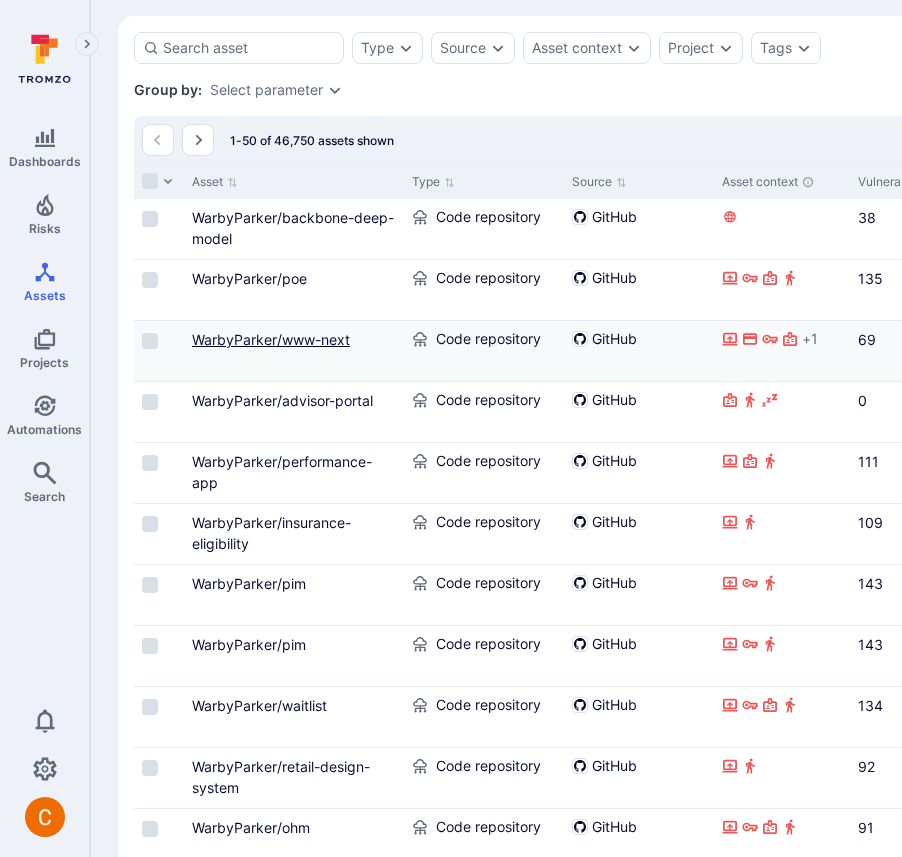 click on "WarbyParker/www-next" at bounding box center [271, 339] 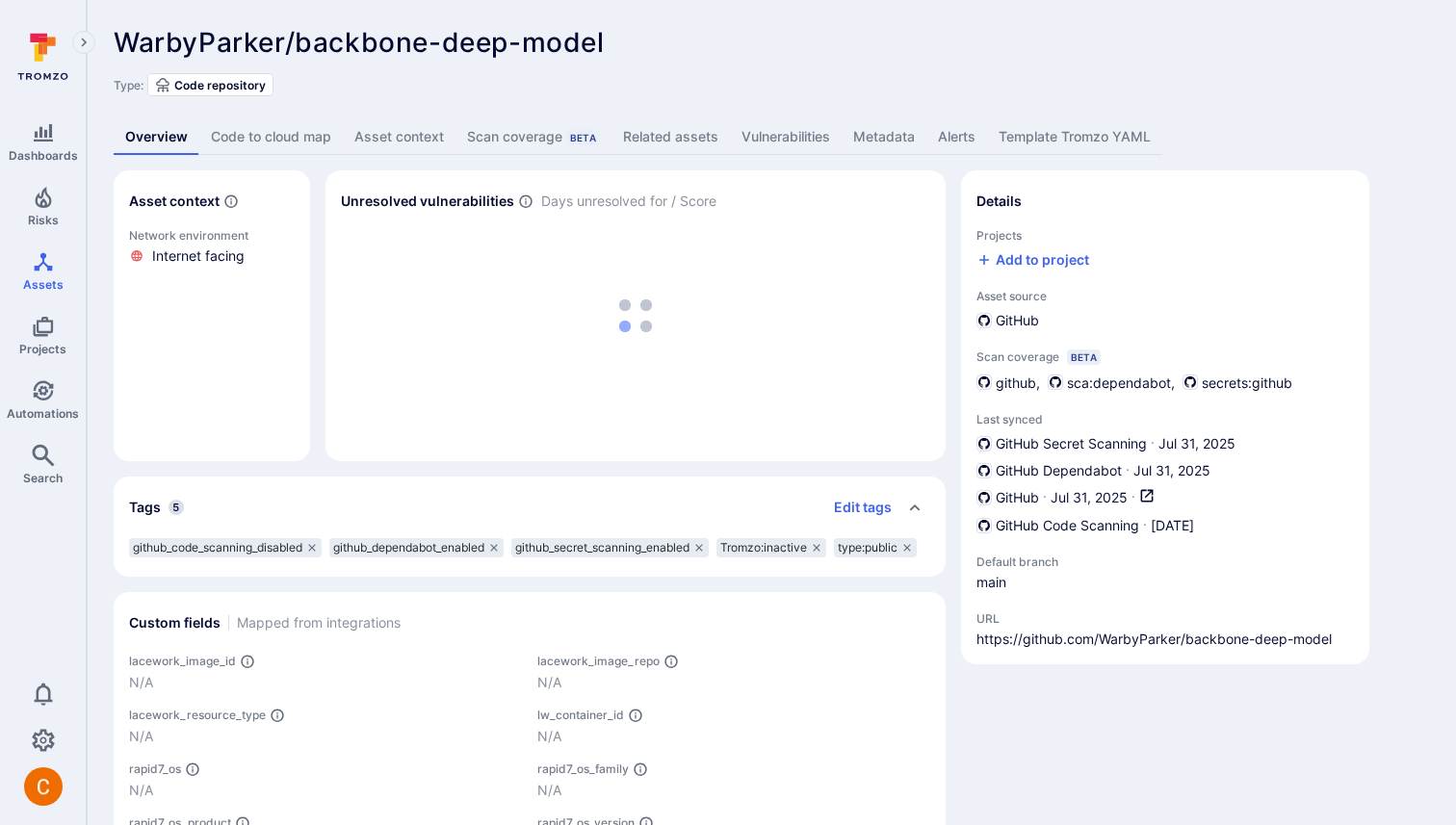 scroll, scrollTop: 0, scrollLeft: 0, axis: both 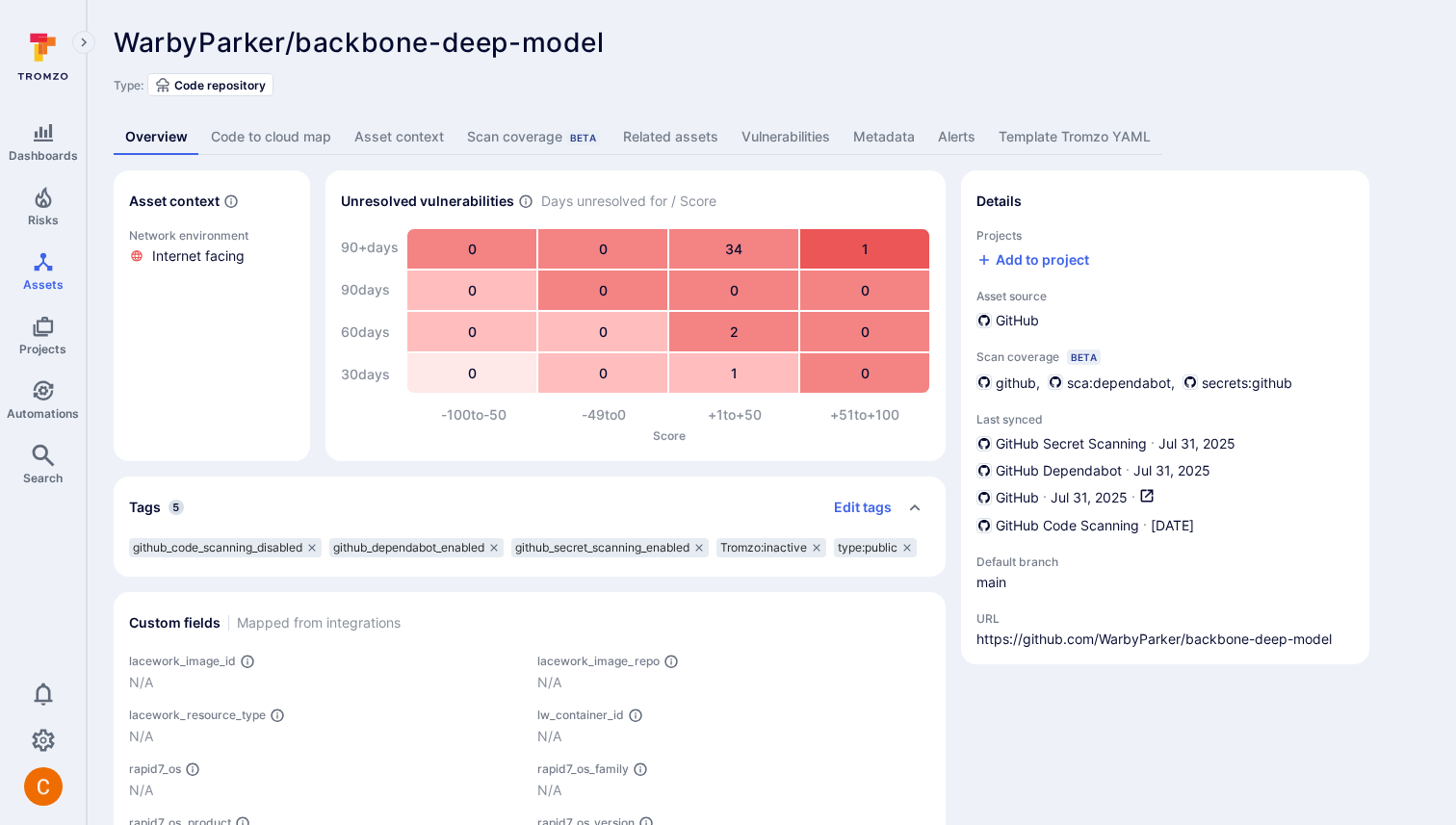 click on "Code to cloud map" at bounding box center [271, 137] 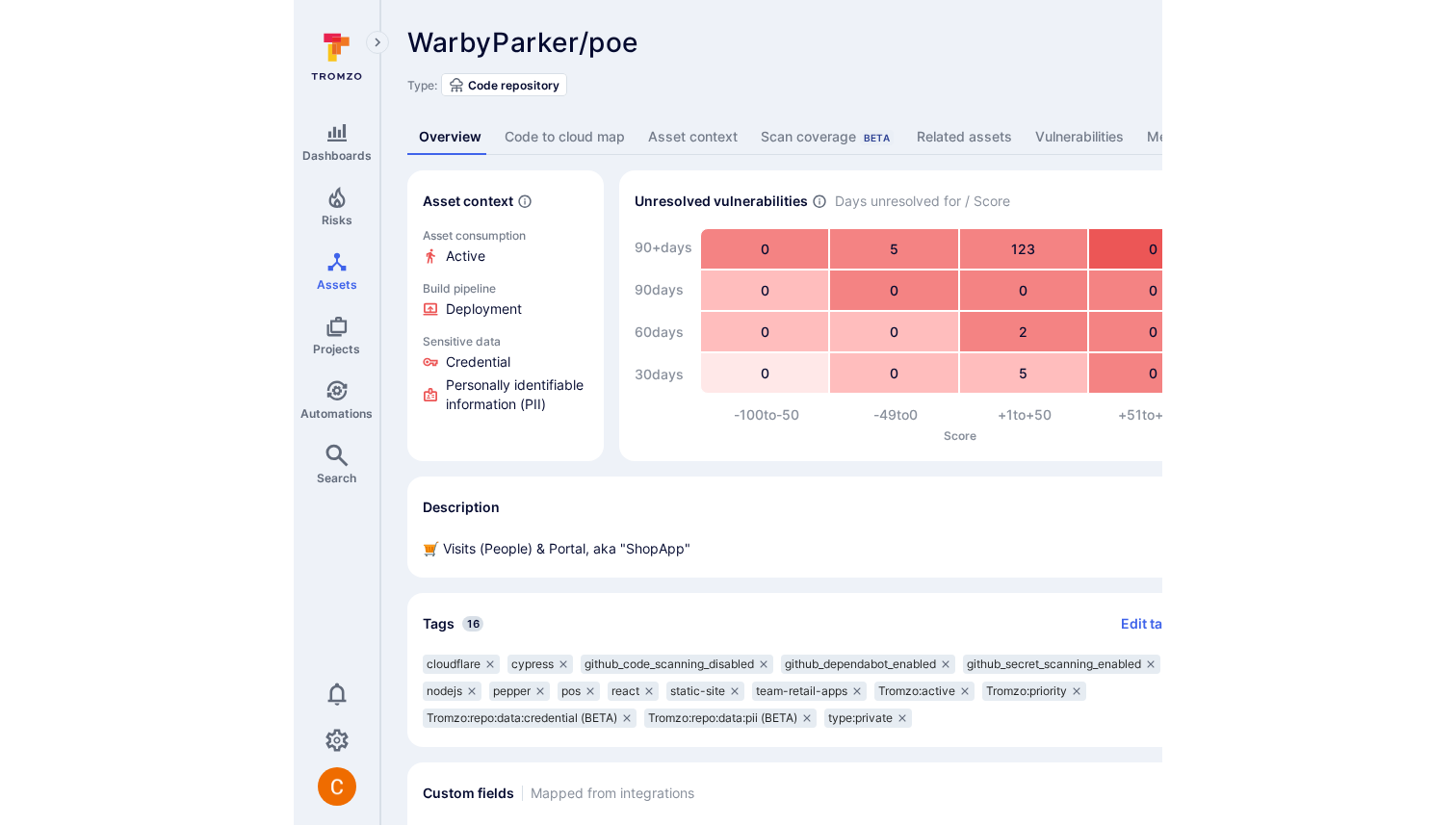 scroll, scrollTop: 0, scrollLeft: 0, axis: both 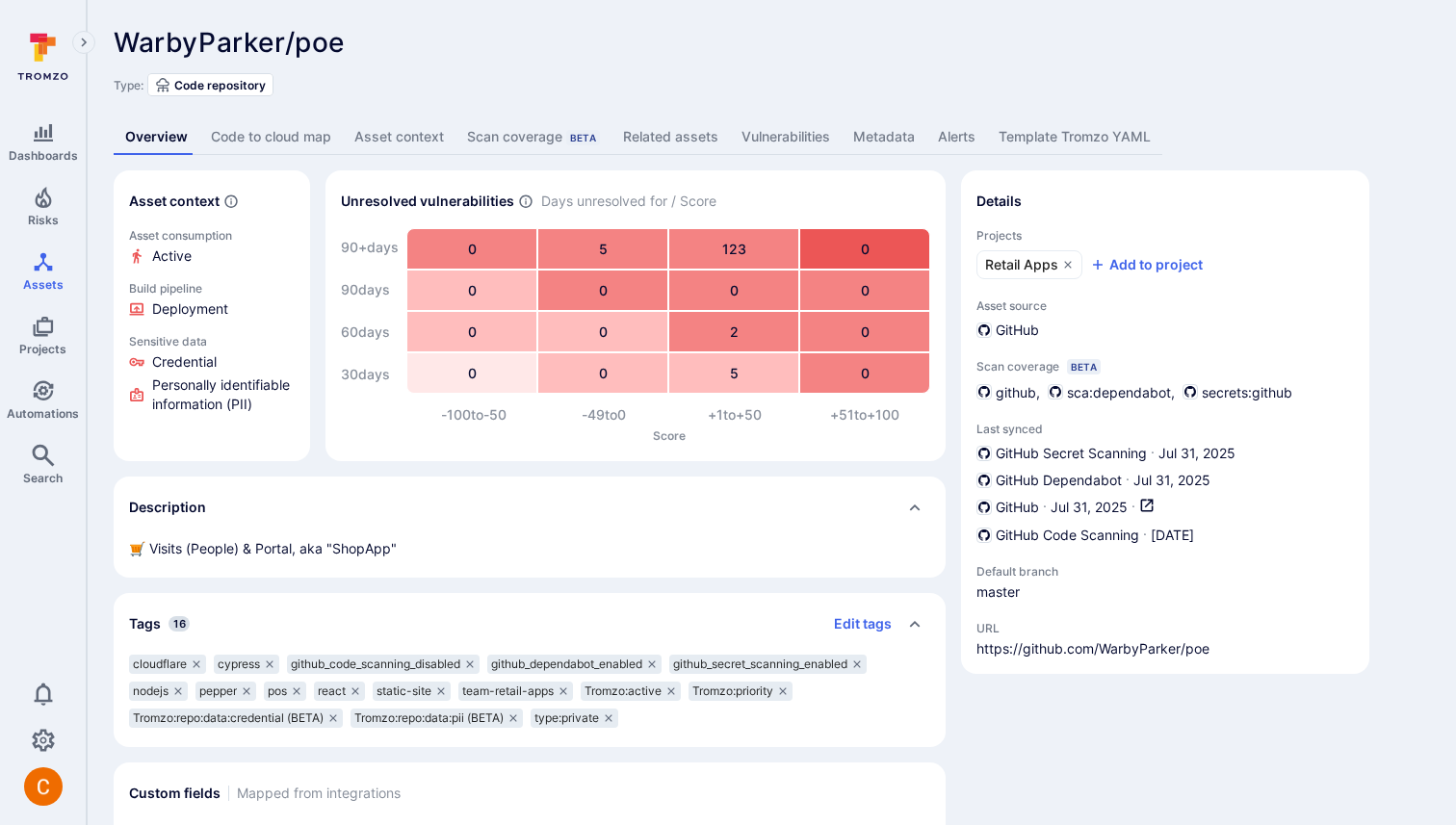 click on "Code to cloud map" at bounding box center [271, 137] 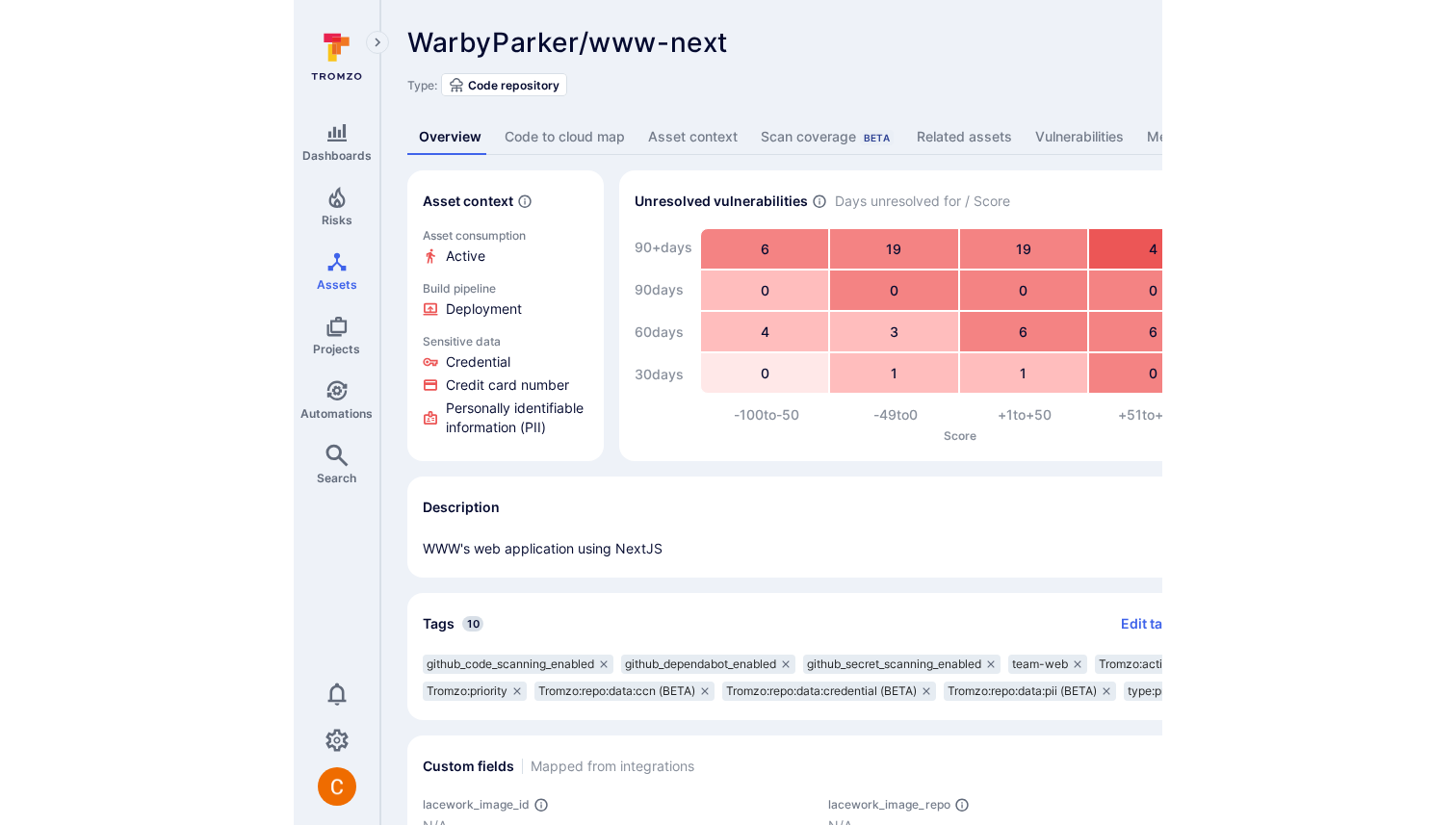 scroll, scrollTop: 0, scrollLeft: 0, axis: both 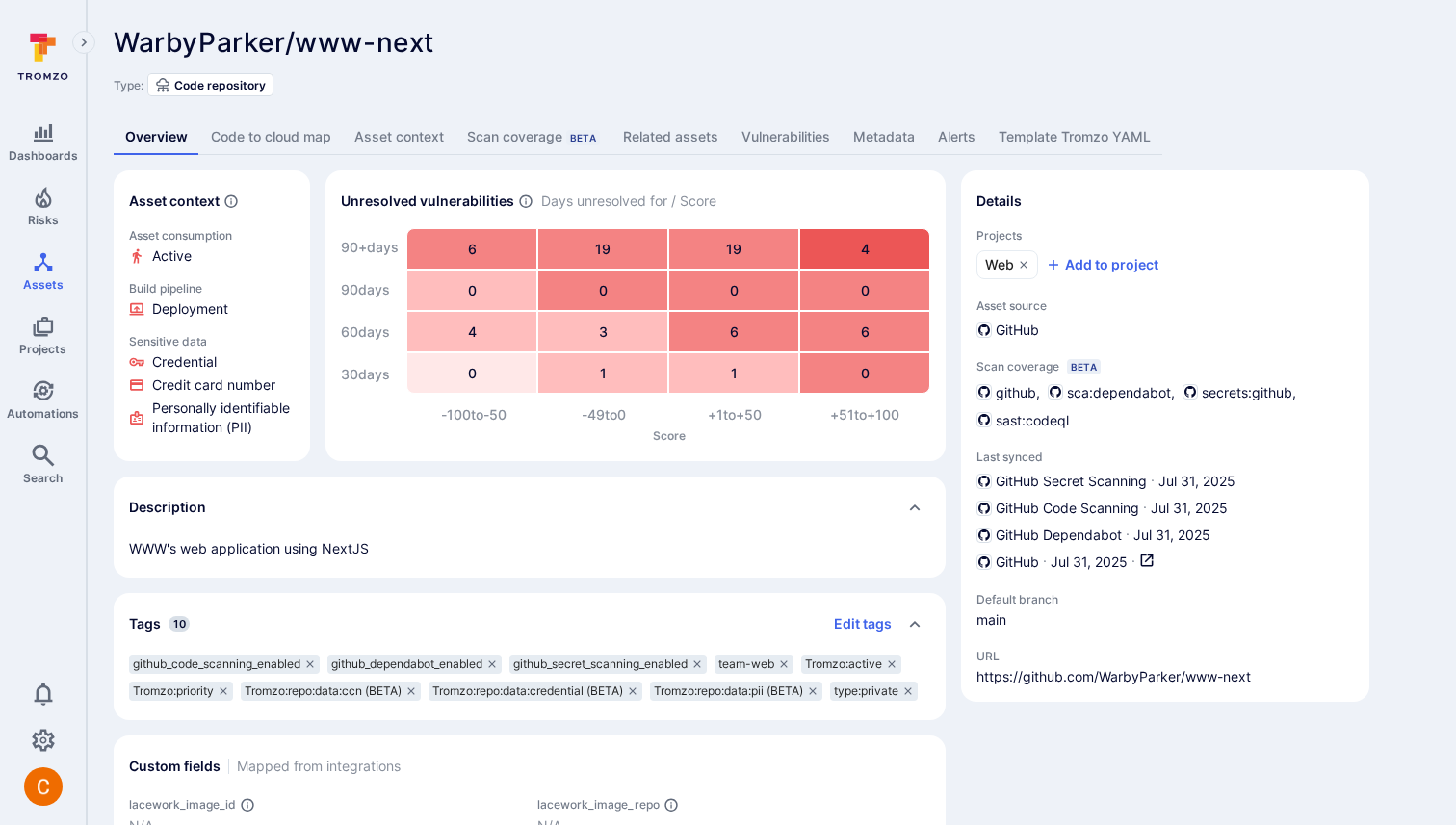 click on "Code to cloud map" at bounding box center (271, 137) 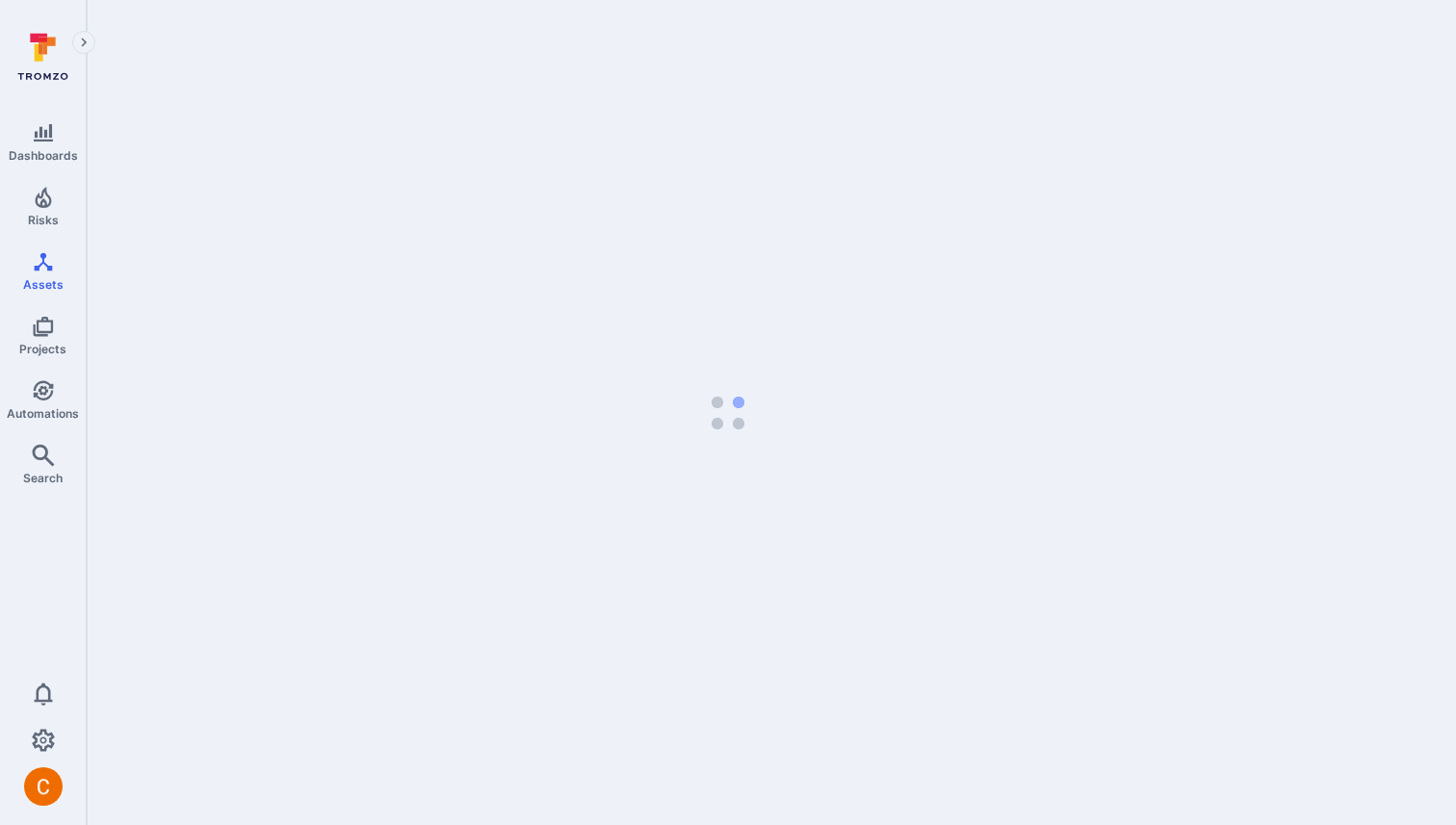 scroll, scrollTop: 0, scrollLeft: 0, axis: both 